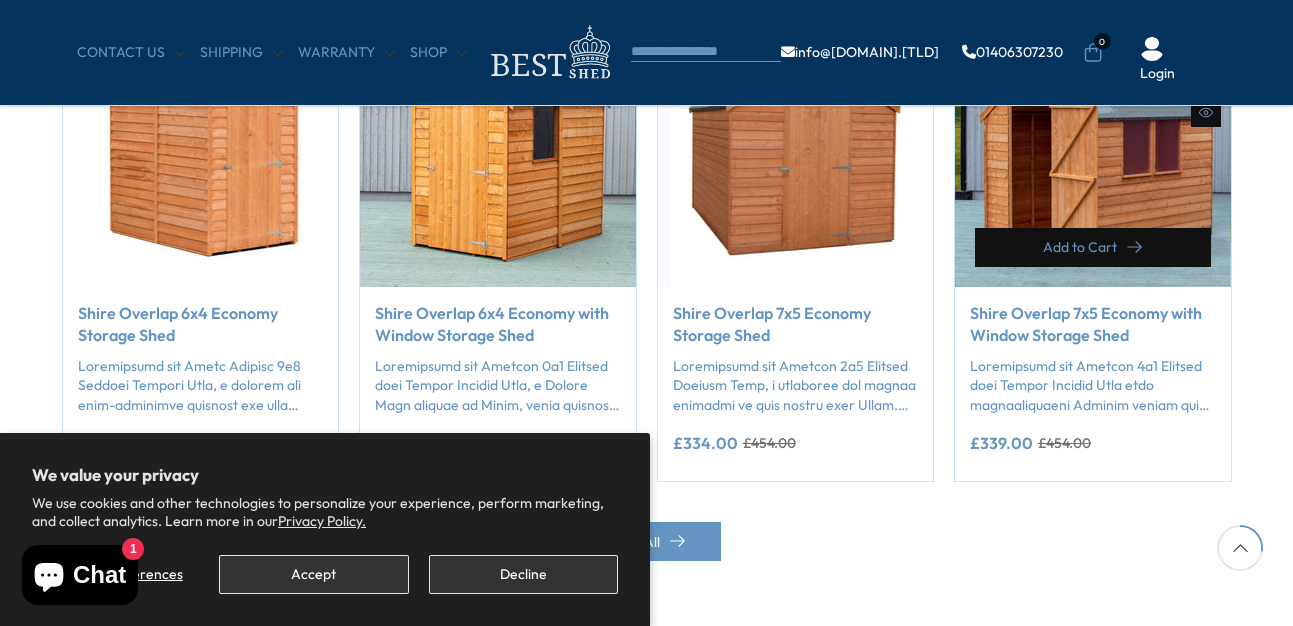 scroll, scrollTop: 1702, scrollLeft: 0, axis: vertical 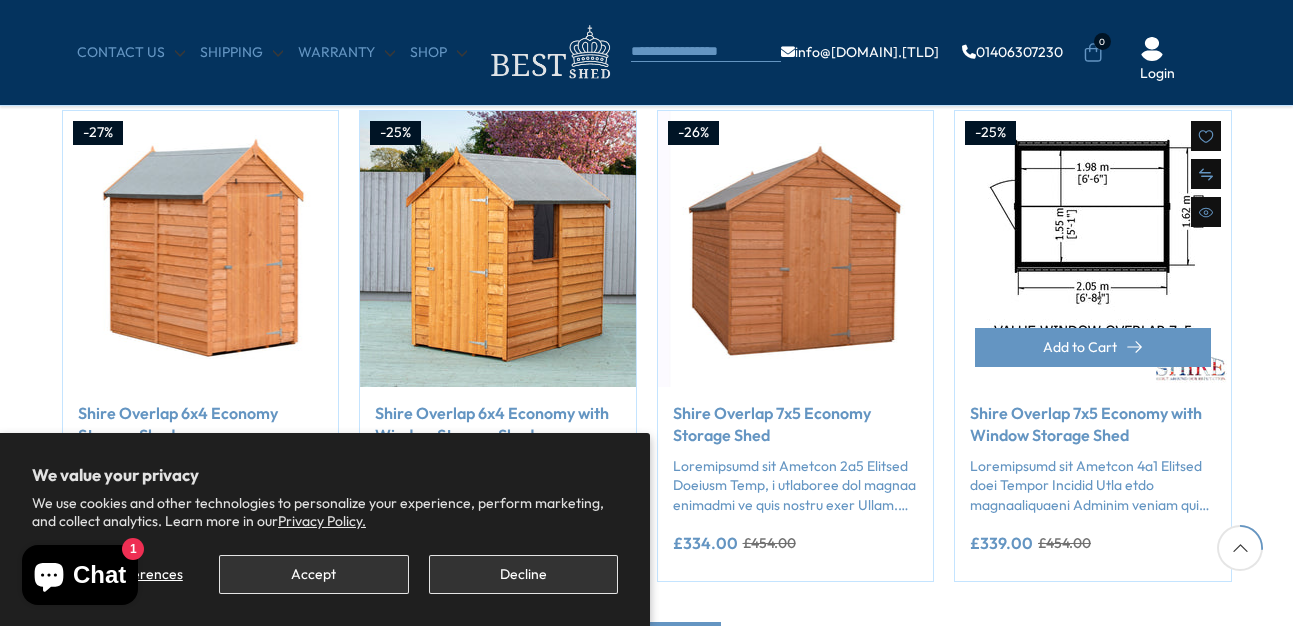 click at bounding box center (1093, 249) 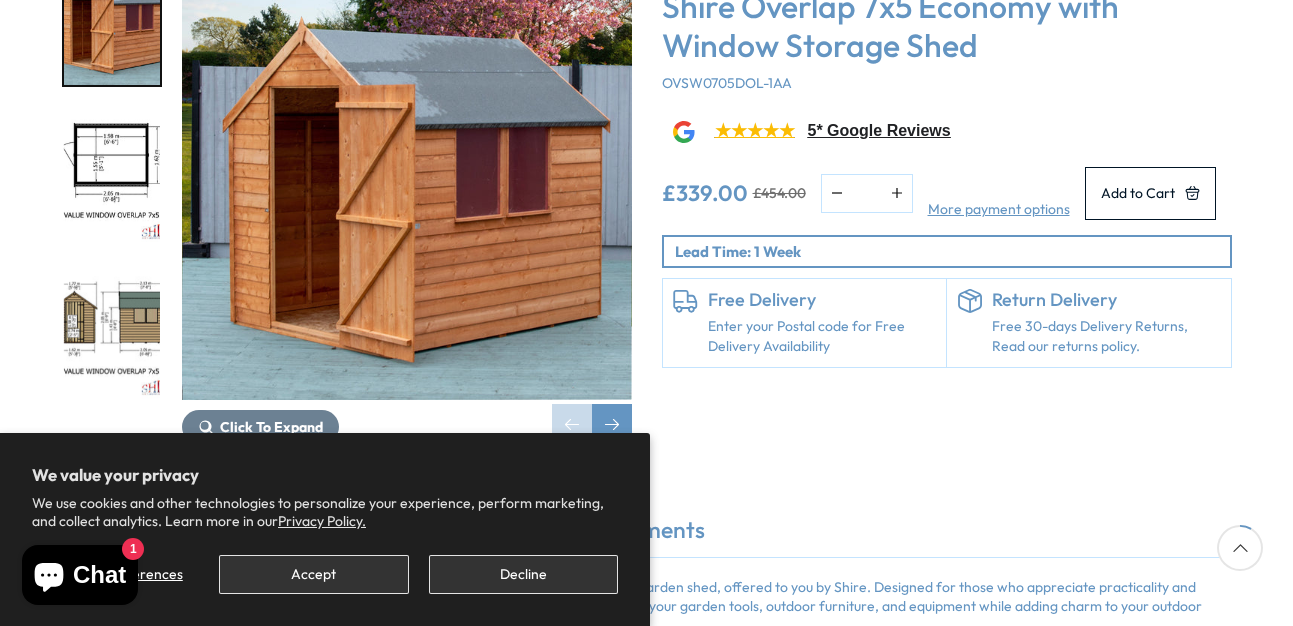 scroll, scrollTop: 400, scrollLeft: 0, axis: vertical 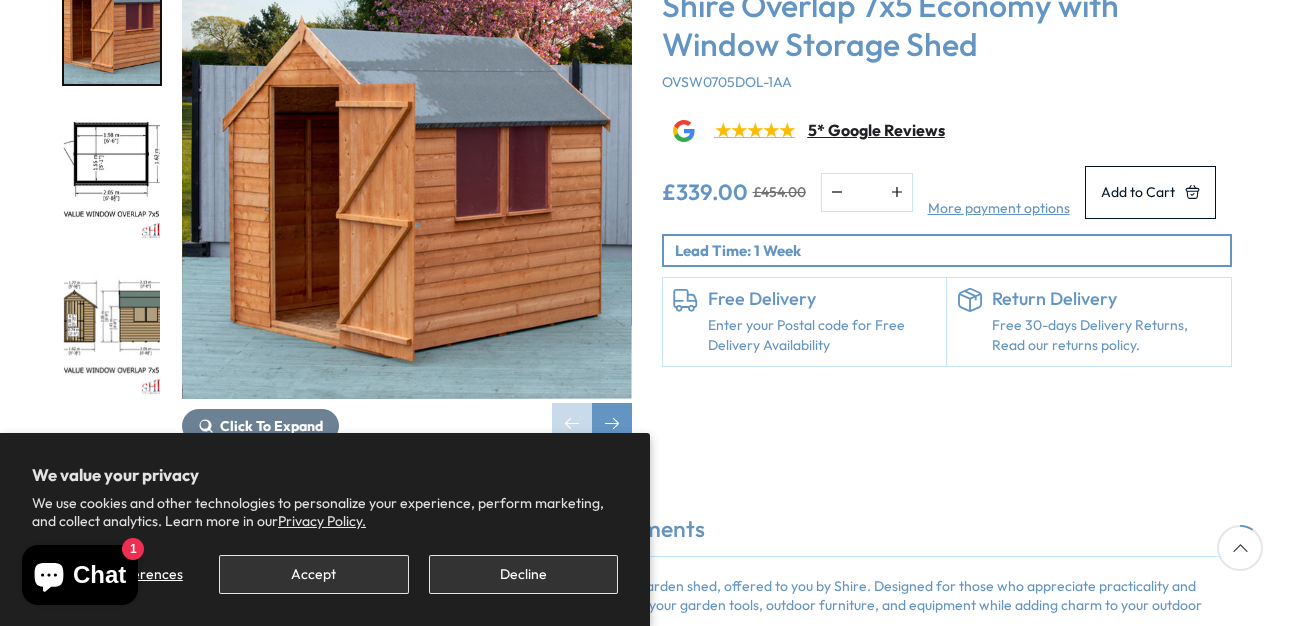 click on "5* Google Reviews" at bounding box center (876, 130) 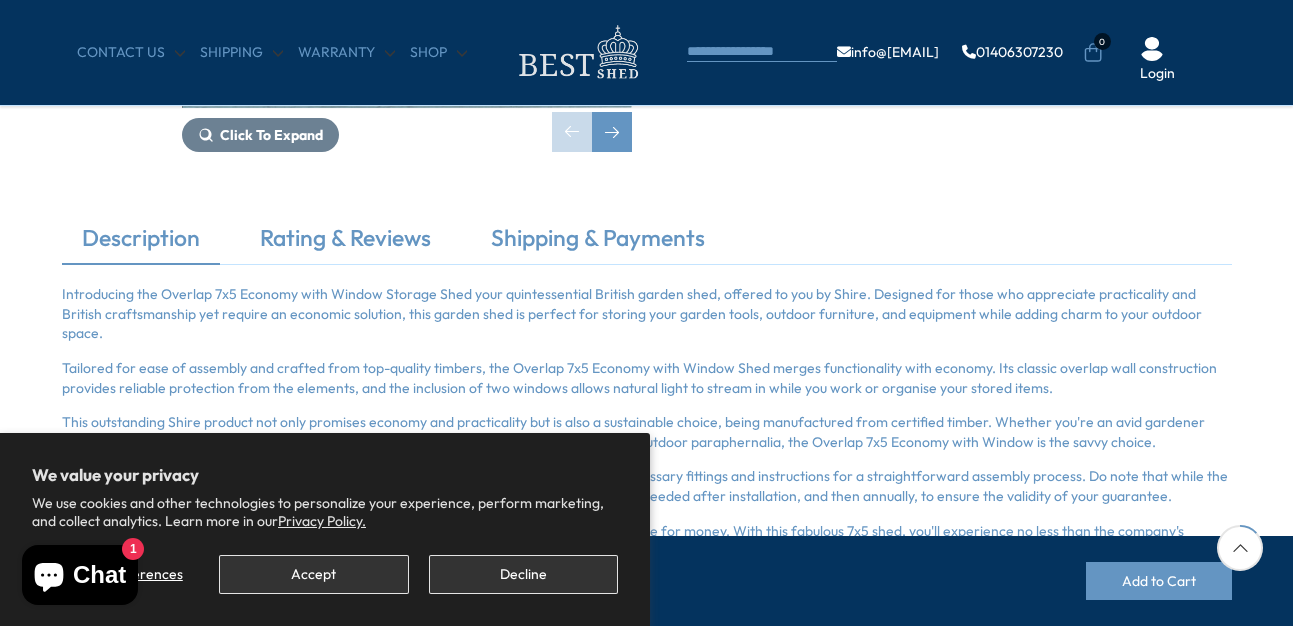 scroll, scrollTop: 600, scrollLeft: 0, axis: vertical 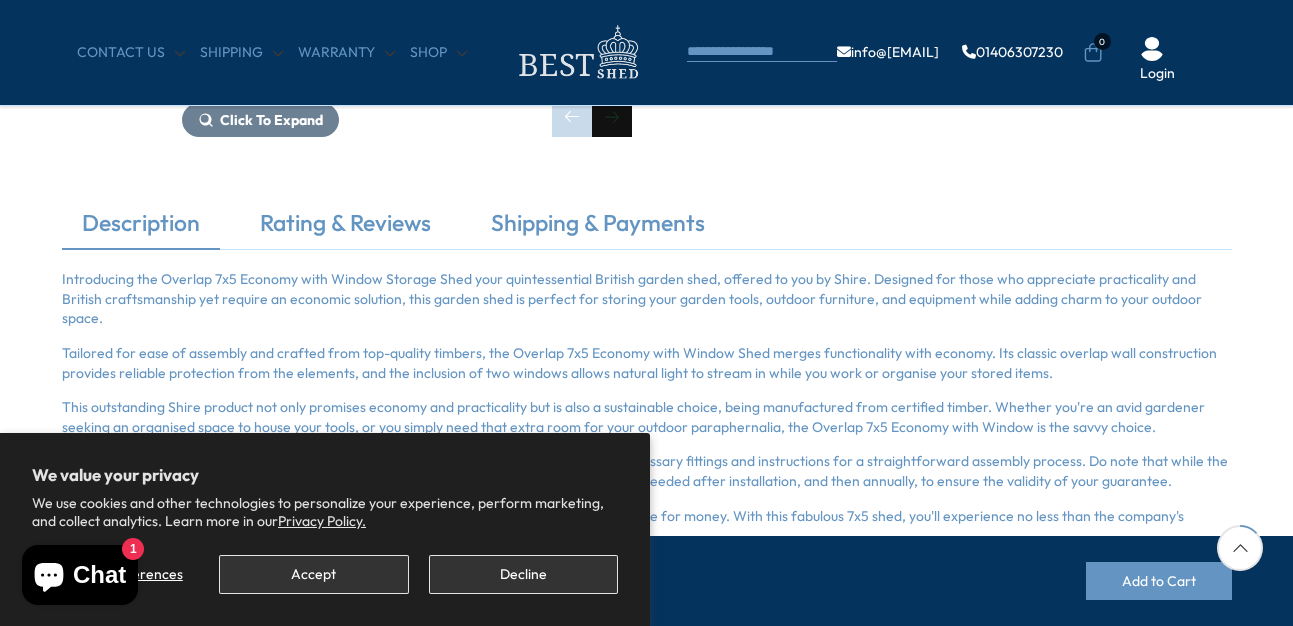 click at bounding box center [612, 117] 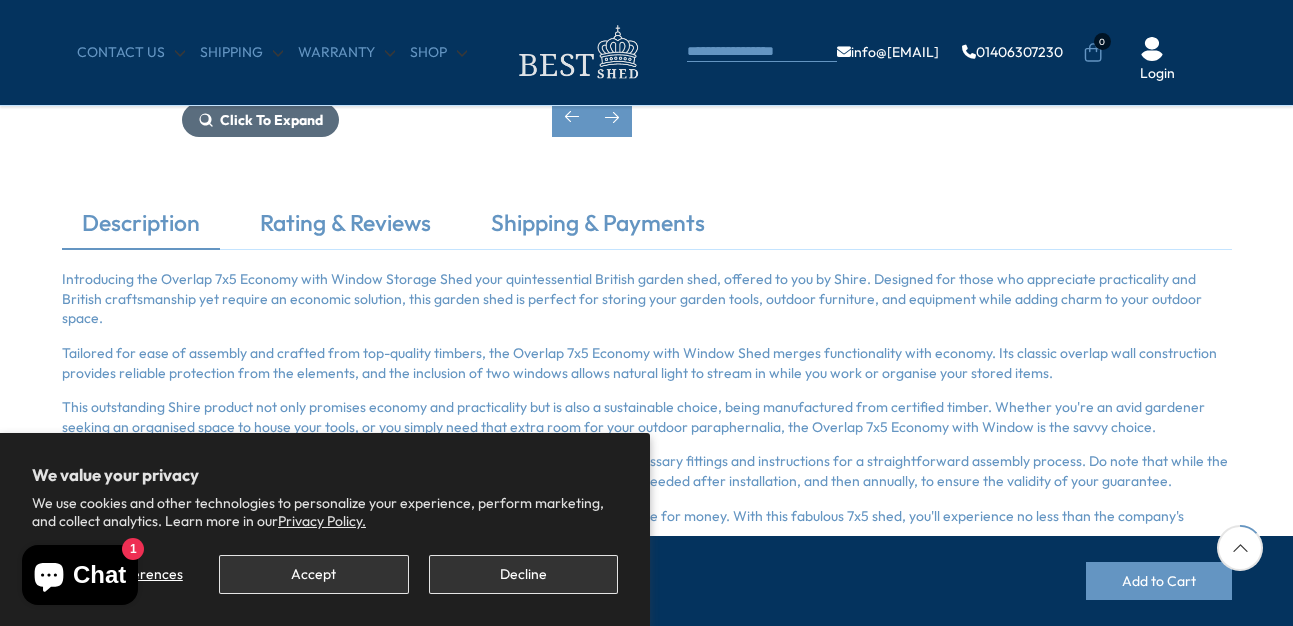 click on "Click To Expand" at bounding box center (271, 120) 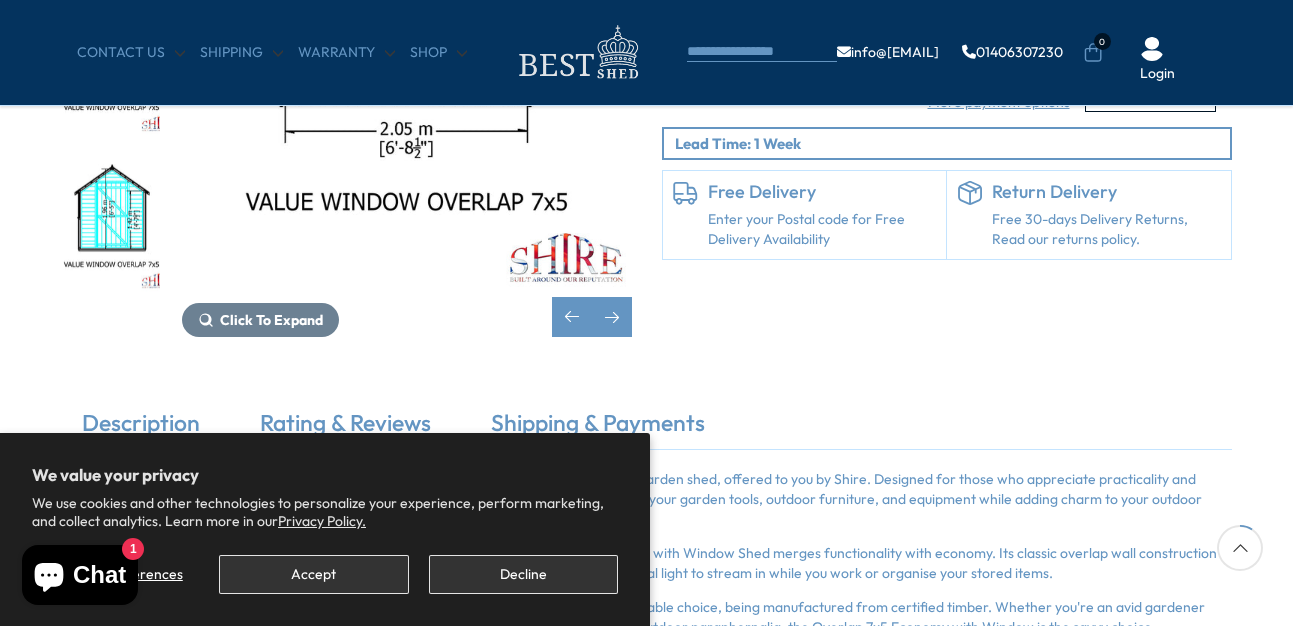 scroll, scrollTop: 500, scrollLeft: 0, axis: vertical 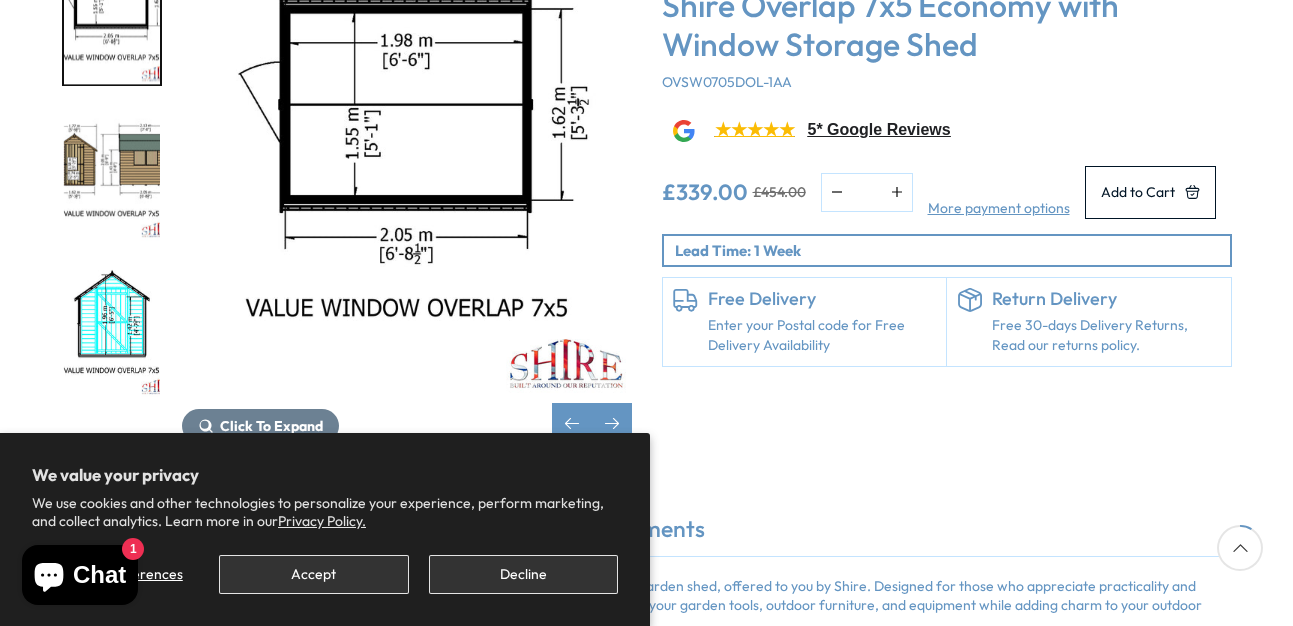 click on "Click To Expand" at bounding box center [407, 196] 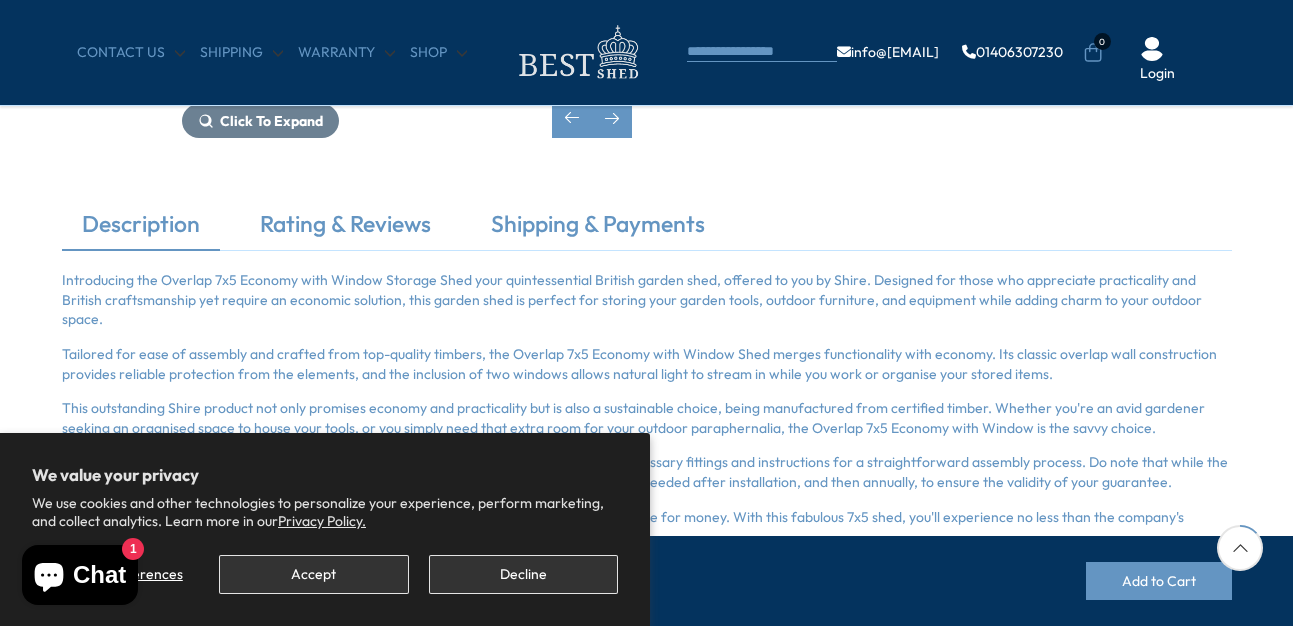 scroll, scrollTop: 600, scrollLeft: 0, axis: vertical 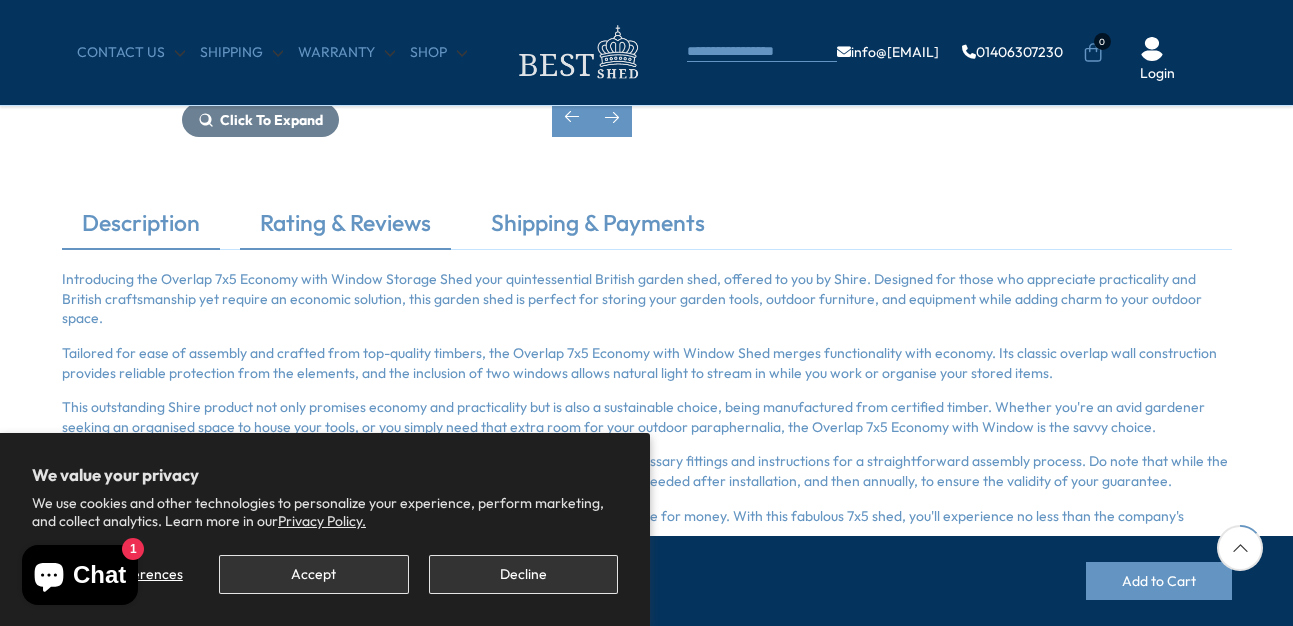 click on "Rating & Reviews" at bounding box center [345, 228] 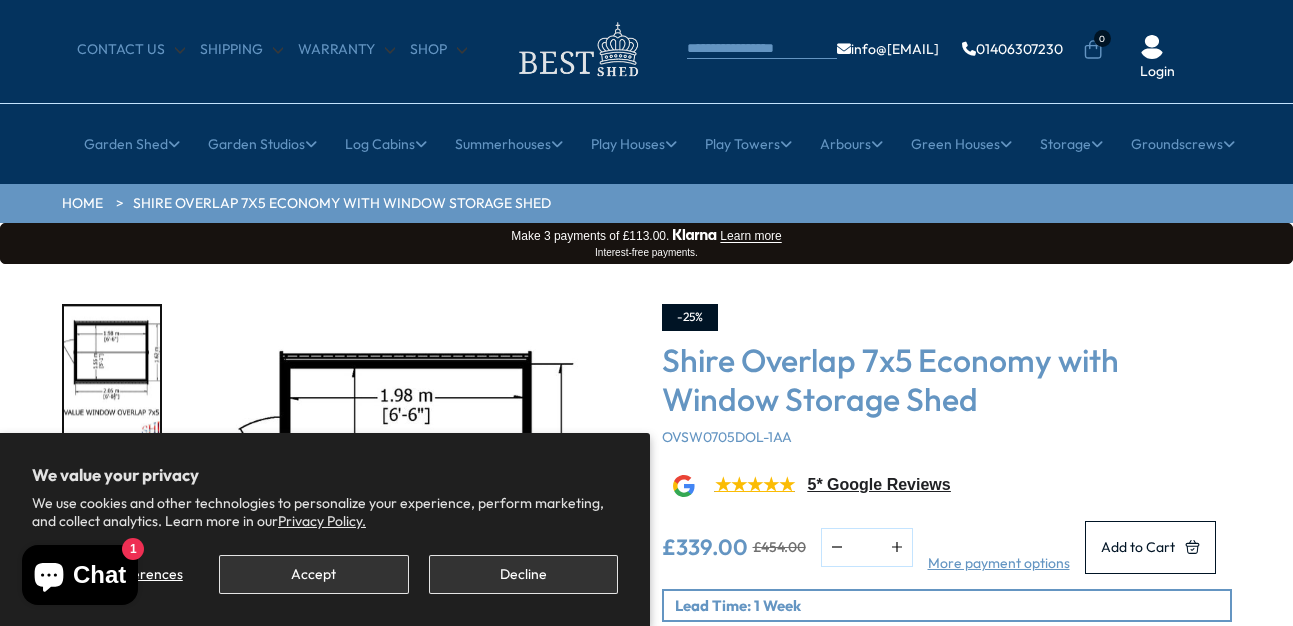 scroll, scrollTop: 0, scrollLeft: 0, axis: both 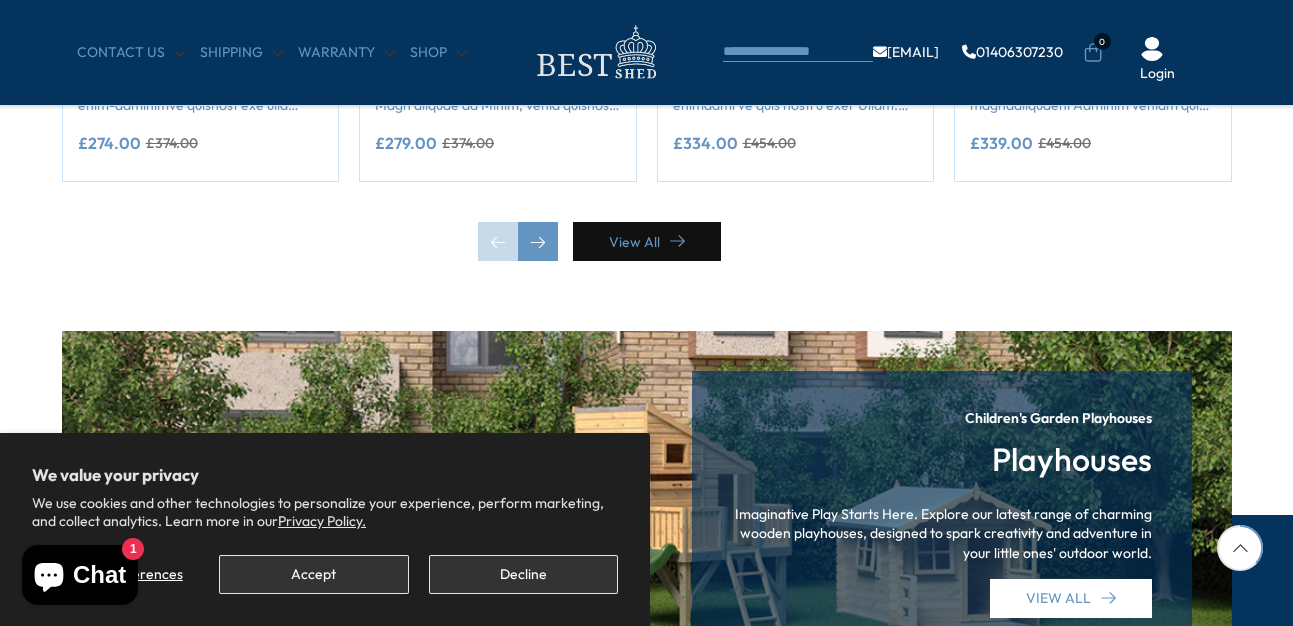 click 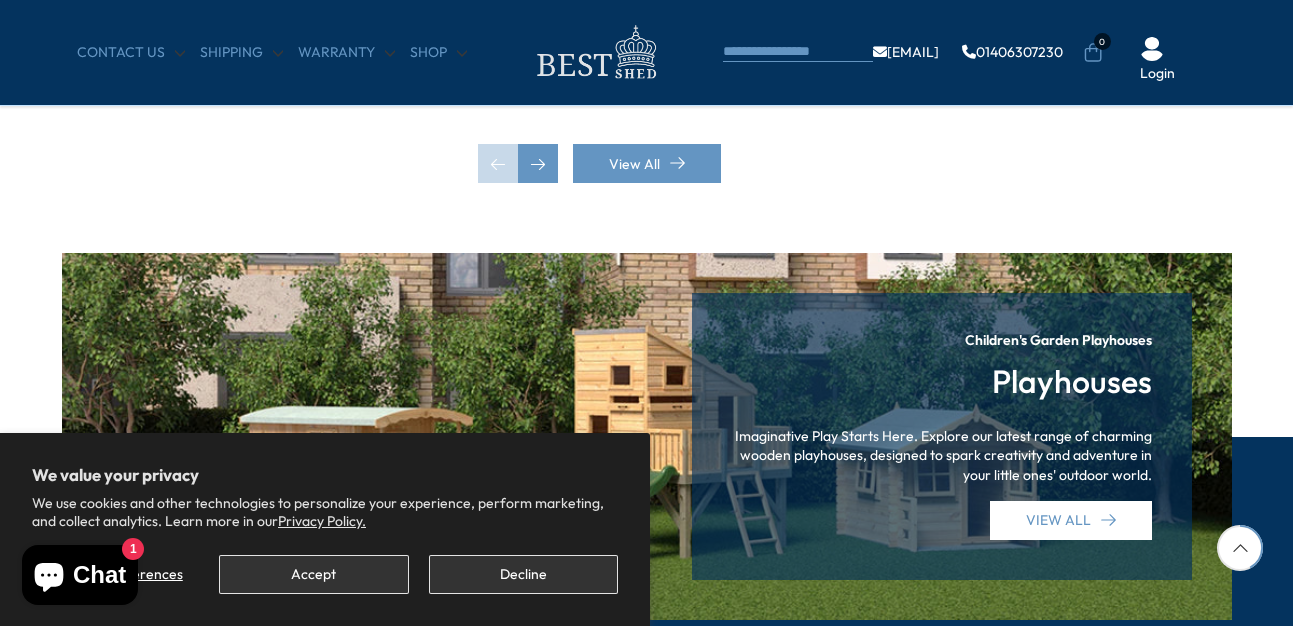scroll, scrollTop: 2402, scrollLeft: 0, axis: vertical 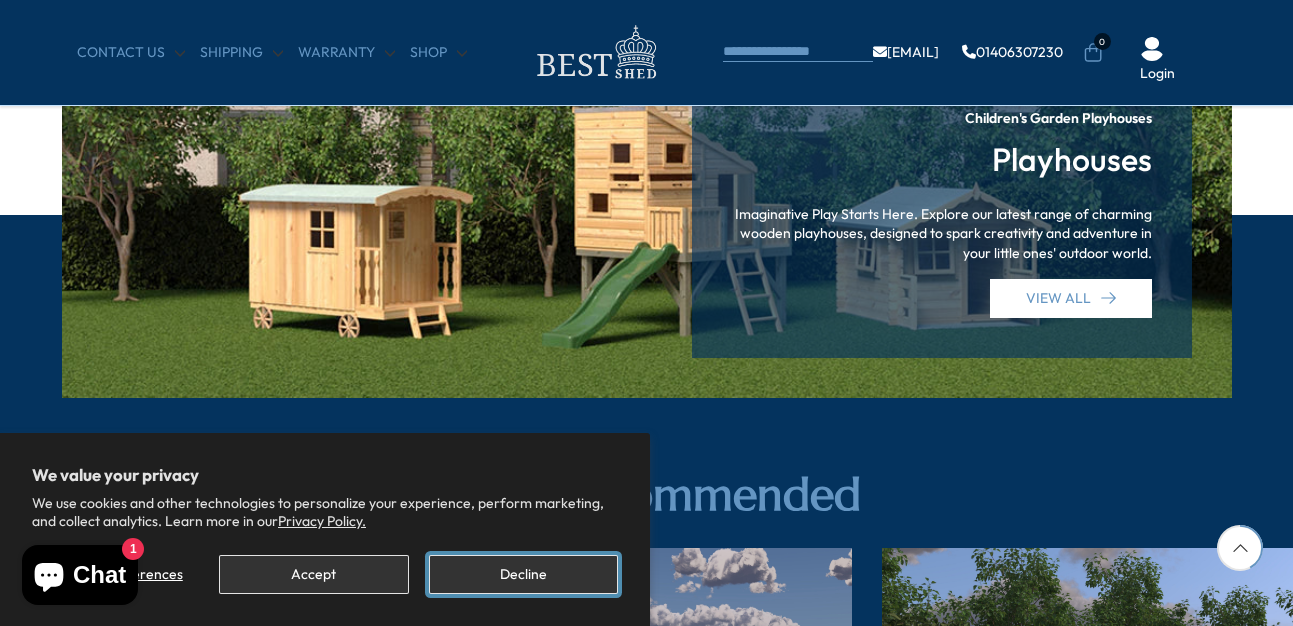 click on "Decline" at bounding box center [523, 574] 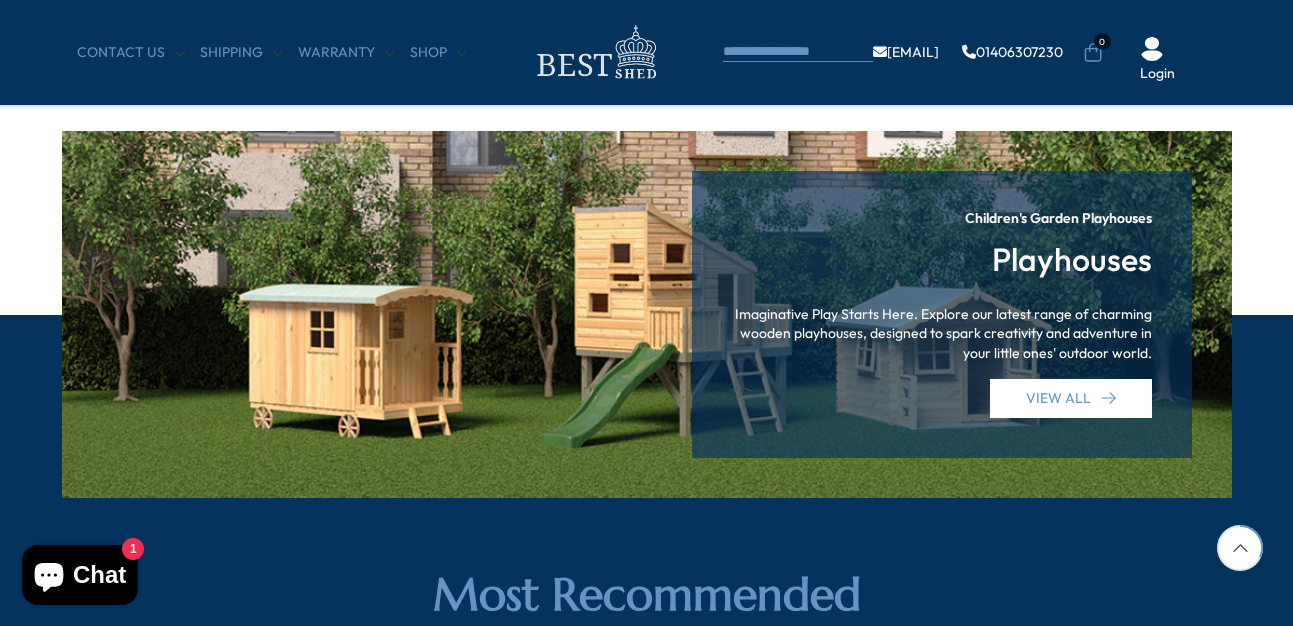 scroll, scrollTop: 1702, scrollLeft: 0, axis: vertical 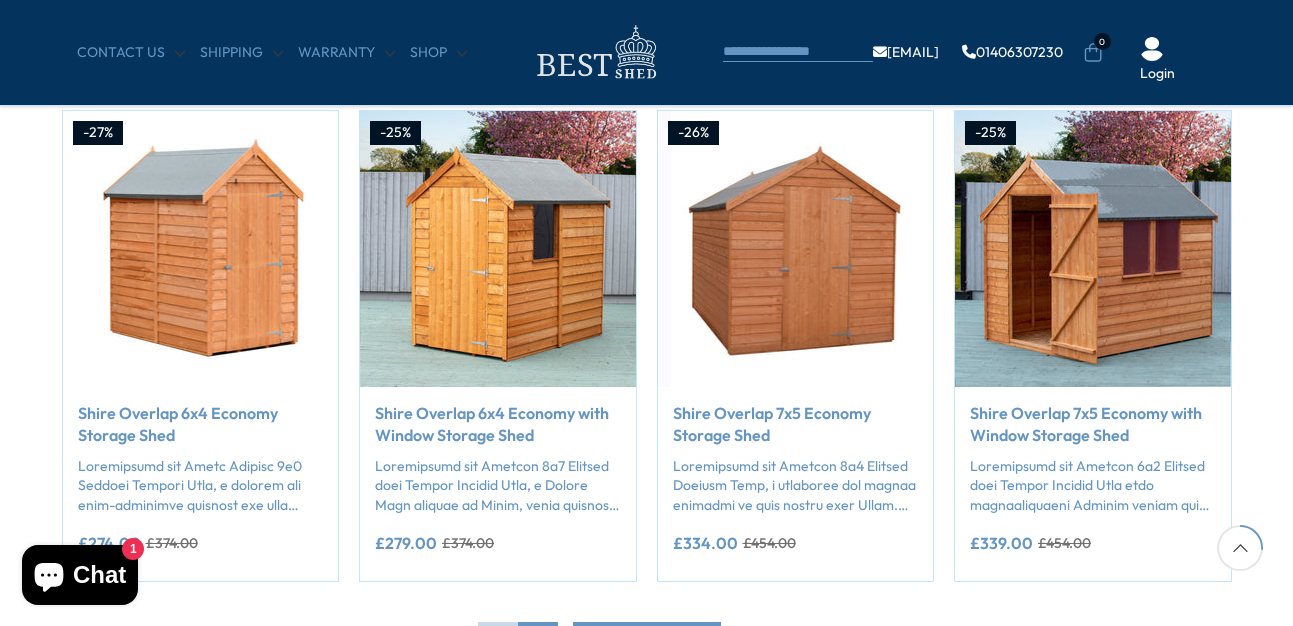 click on "Garden Sheds
Crafted for Durability, Designed for Style. Discover garden sheds that blend practicality with aesthetics—offering secure storage, robust construction, and timeless designs to enhance any outdoor space.
-27%
Compare Now" at bounding box center [646, 309] 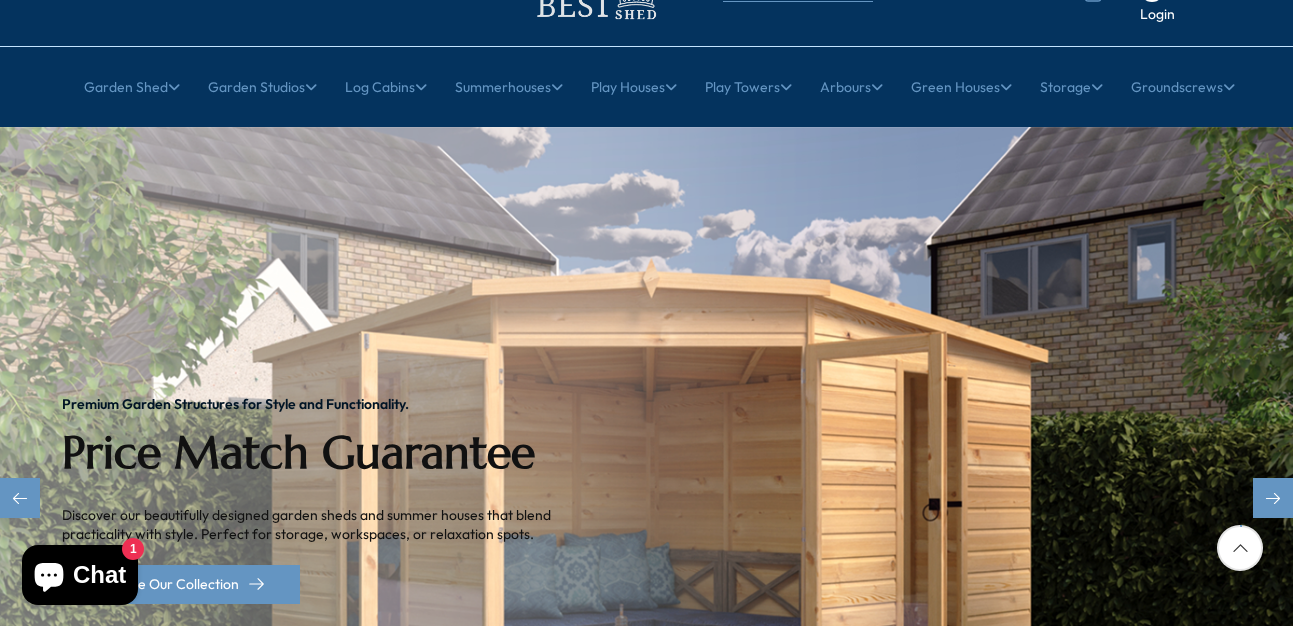 scroll, scrollTop: 0, scrollLeft: 0, axis: both 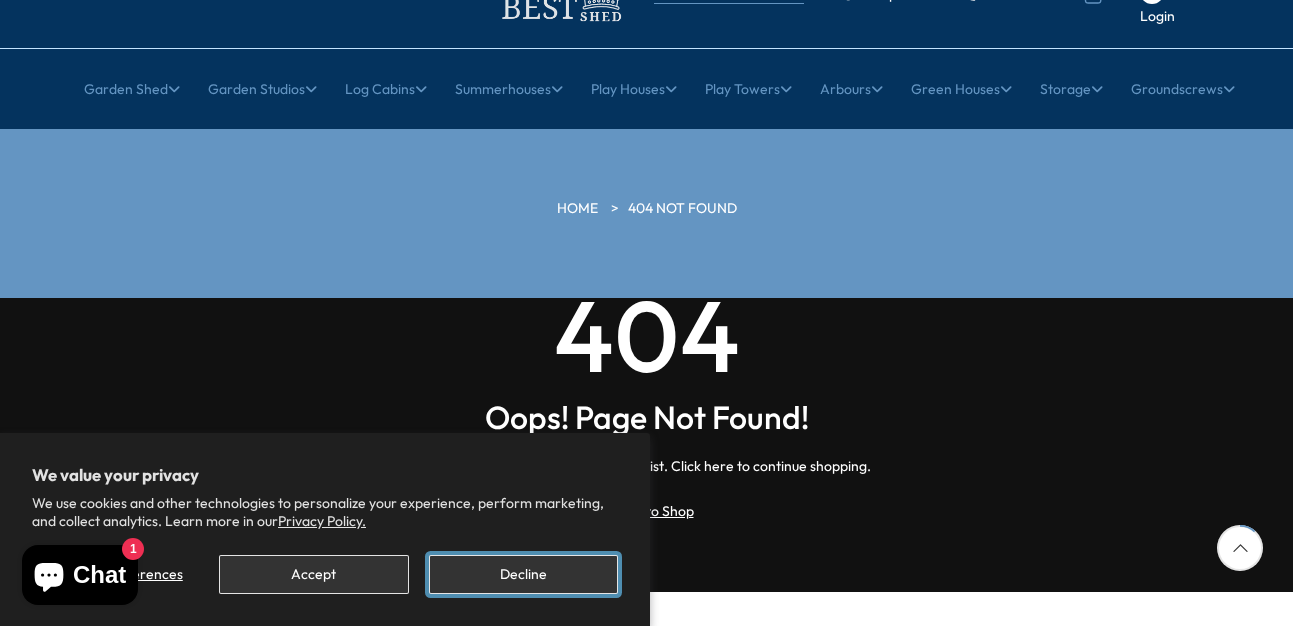click on "Decline" at bounding box center [523, 574] 